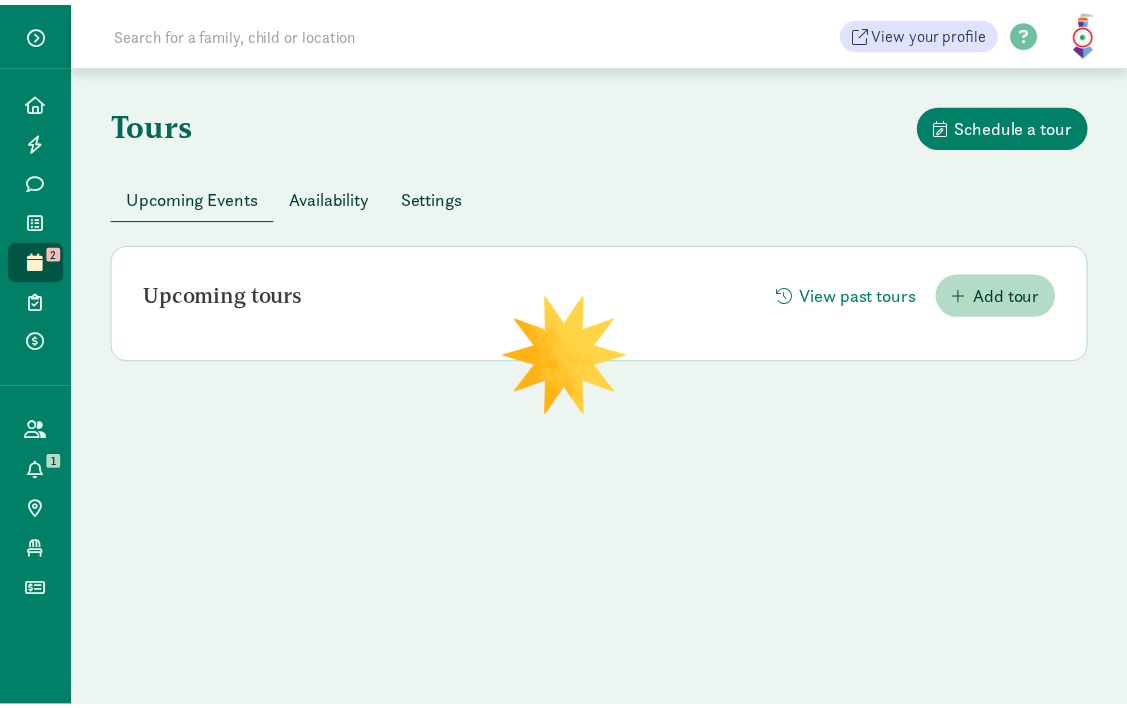 scroll, scrollTop: 0, scrollLeft: 0, axis: both 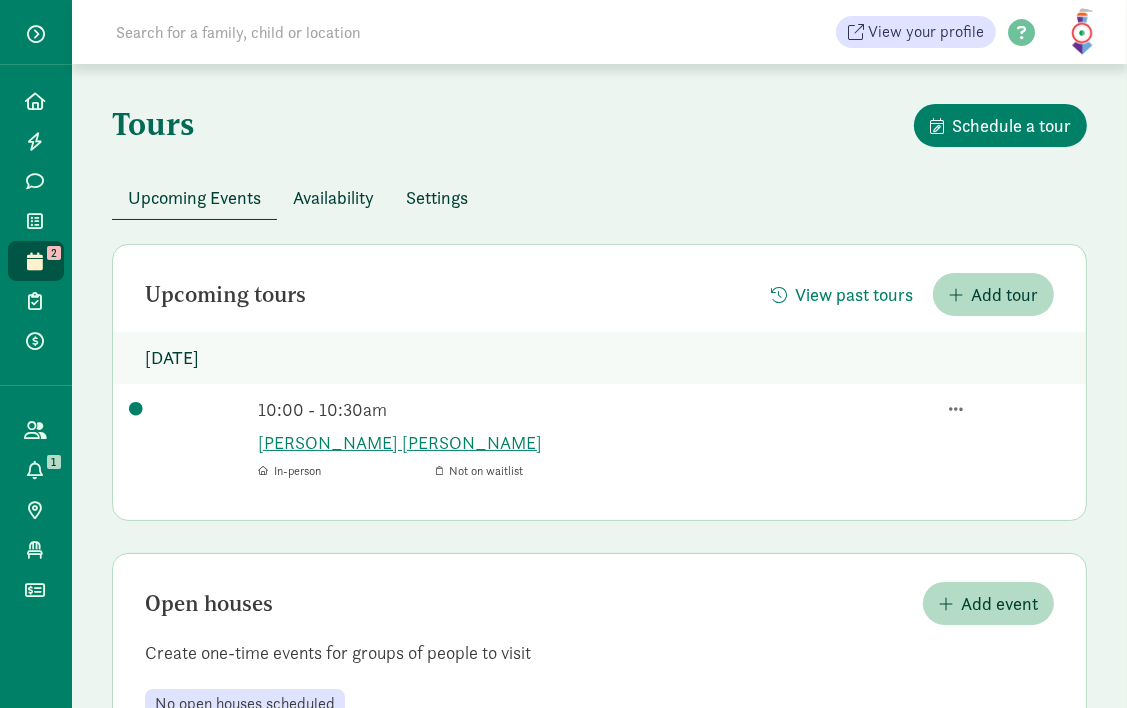 click on "Availability" at bounding box center (333, 197) 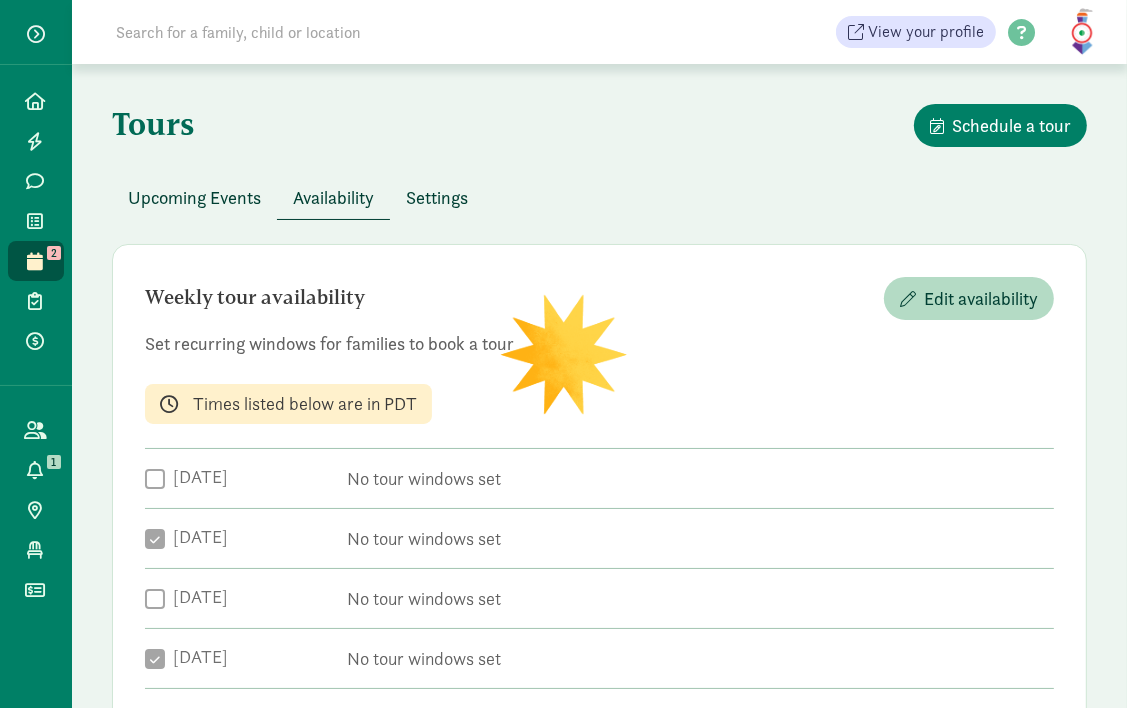 checkbox on "true" 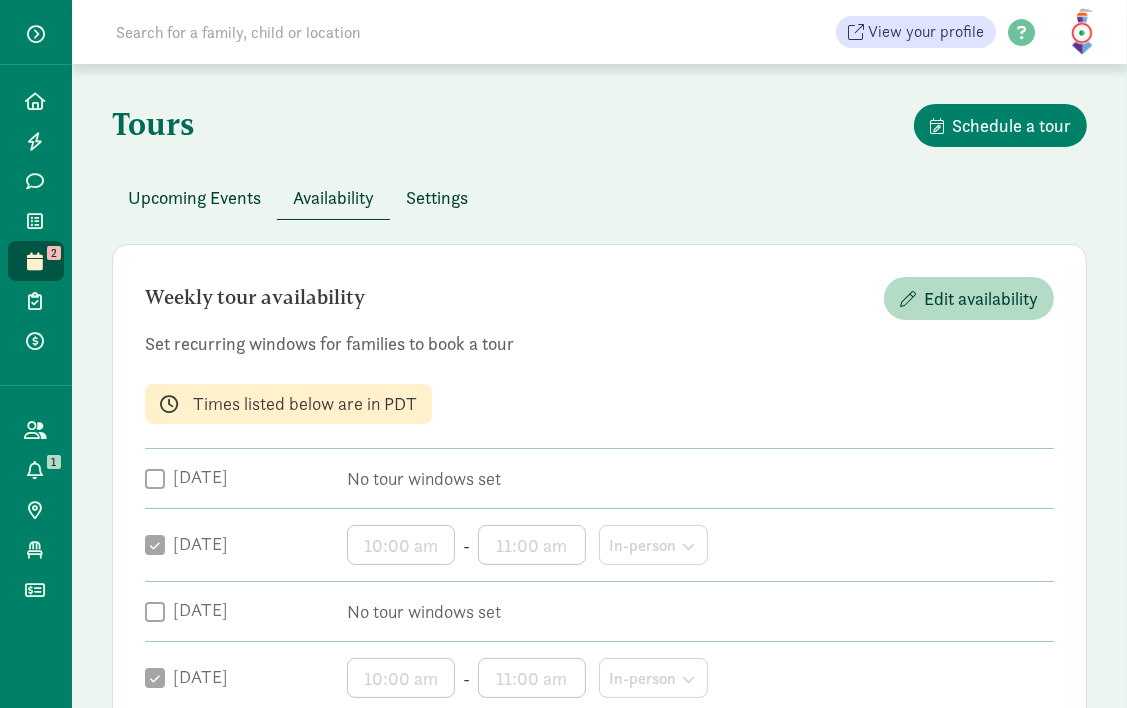 click on "Settings" at bounding box center (437, 197) 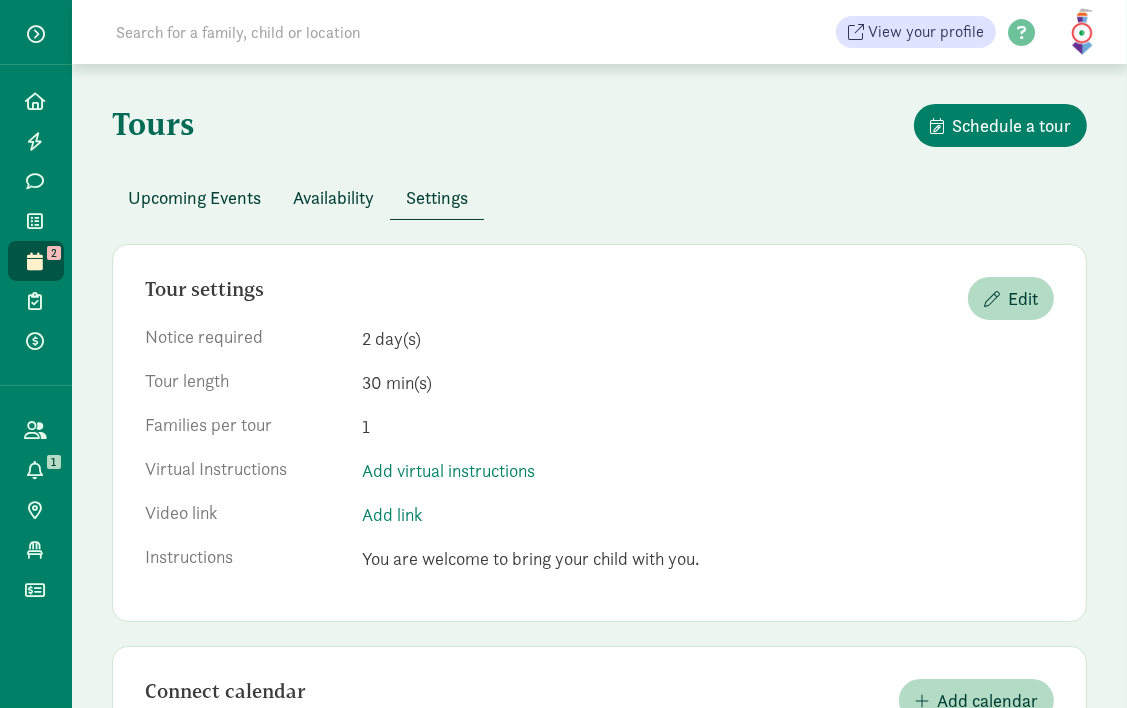 click on "Upcoming Events" at bounding box center [194, 197] 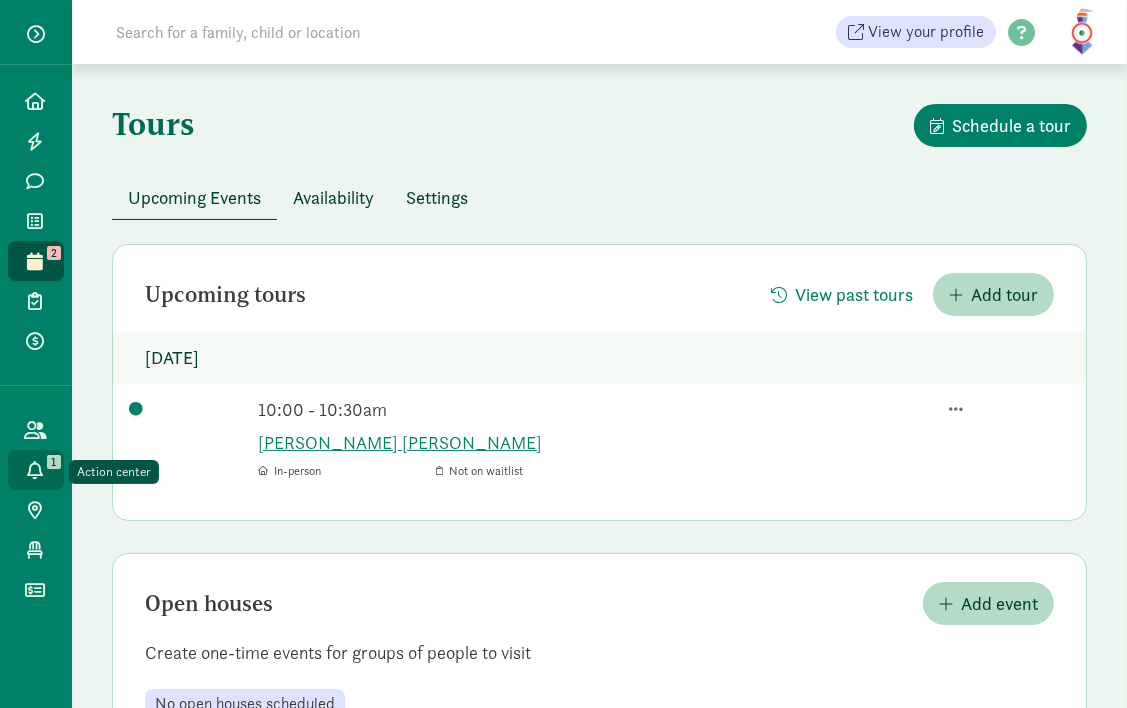 click on "1" at bounding box center (54, 462) 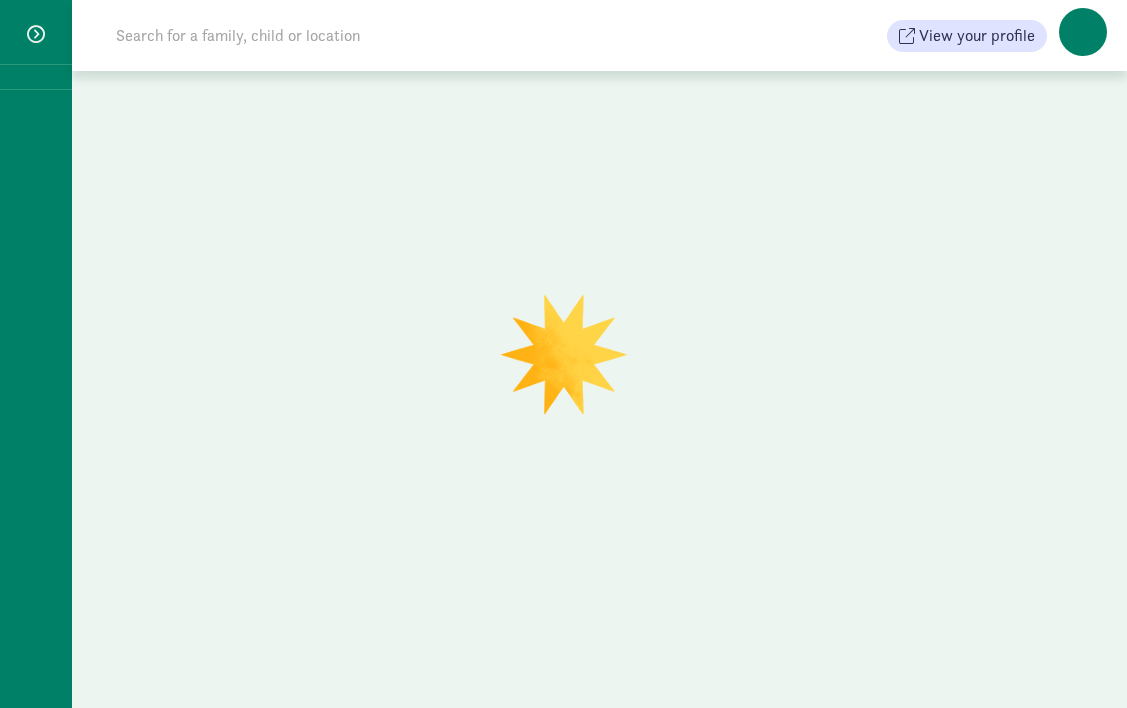 scroll, scrollTop: 0, scrollLeft: 0, axis: both 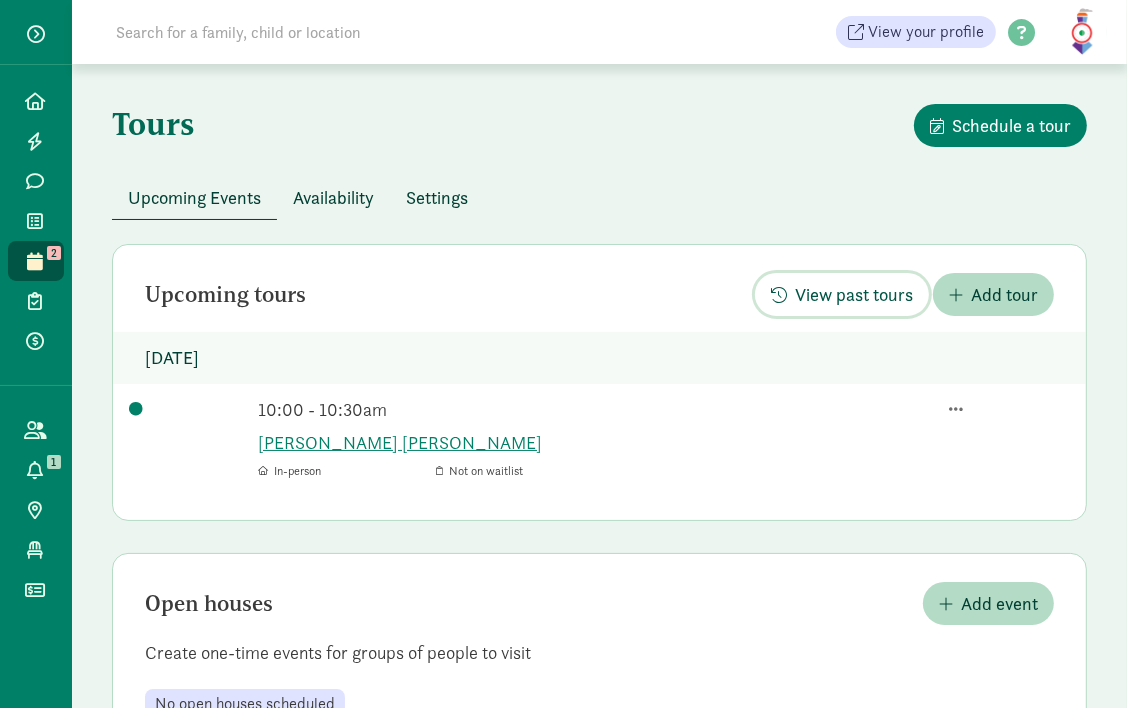 click on "View past tours" at bounding box center [854, 294] 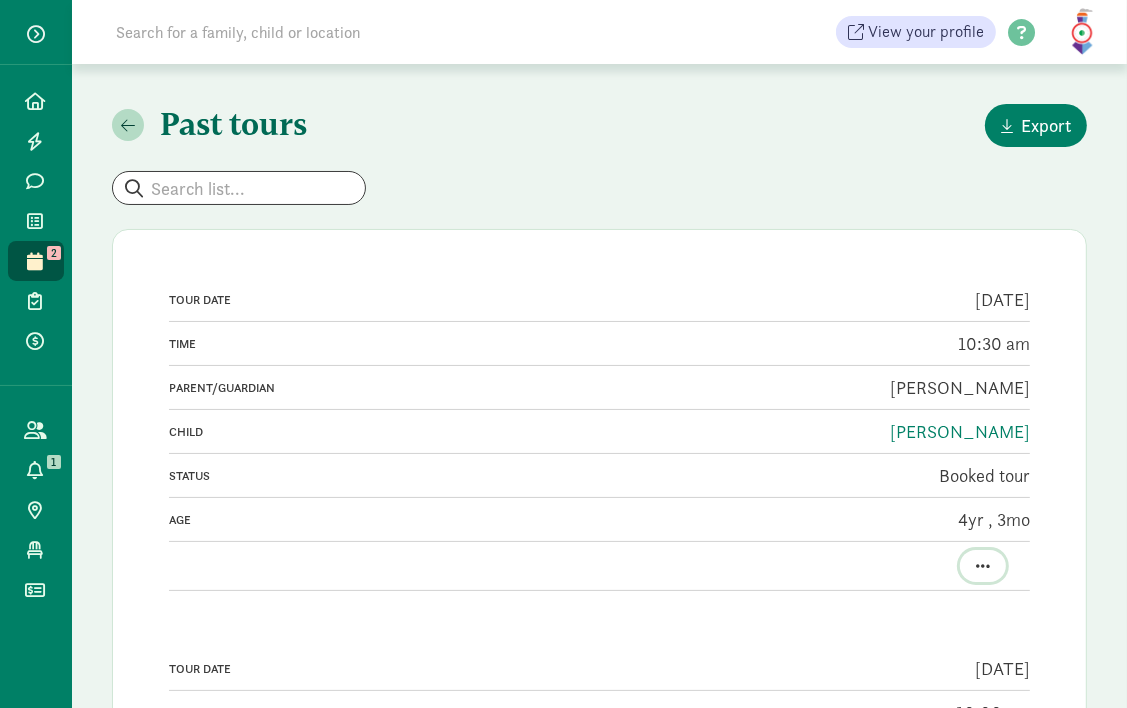 click at bounding box center [983, 566] 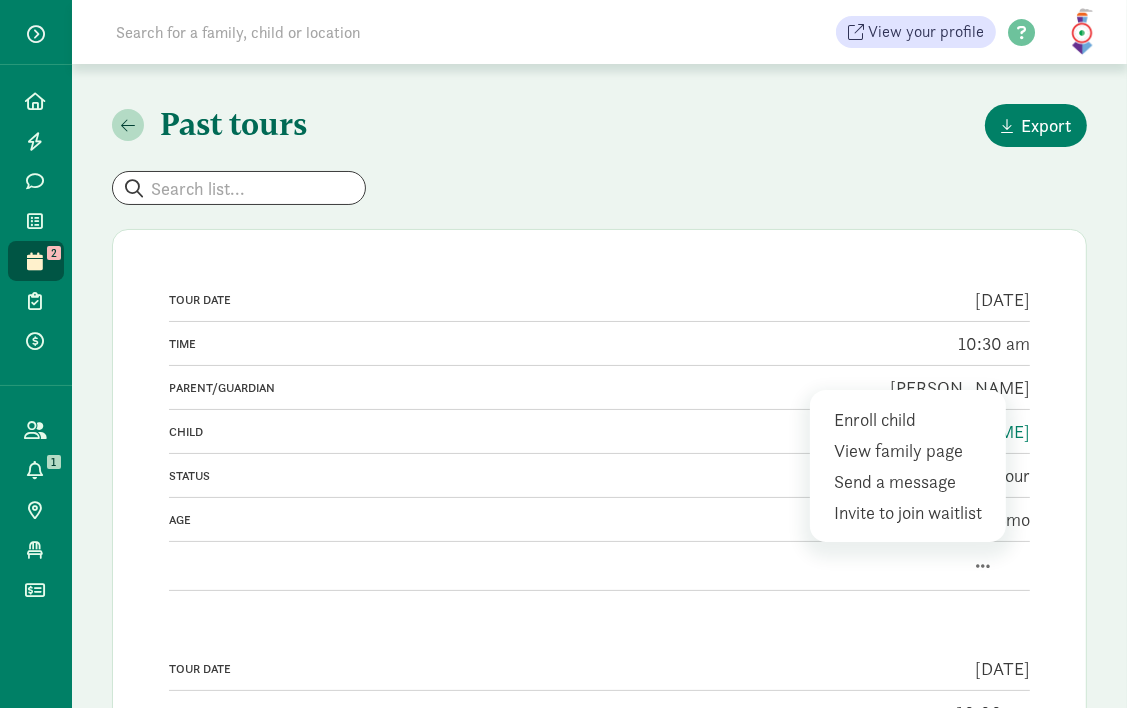 click on "Past tours     Export                       Tour date     Time   Parent/guardian     Child     Status   Age             Tour date   [DATE] Time   10:30 am Parent/guardian   [PERSON_NAME] Child   [PERSON_NAME]  Status   Booked tour Age   4yr   ,    3mo          Enroll child   View family page   Send a message   Invite to join waitlist      Tour date   [DATE] Time   10:00 am Parent/guardian   [PERSON_NAME] Child   [PERSON_NAME] Status   Booked tour Age   1yr   ,    9mo           Tour date   [DATE] Time   10:30 am Parent/guardian   [PERSON_NAME] Child   Child #1 Day Status   Booked tour Age       1mo           Tour date   [DATE] Time   10:00 am Parent/guardian   [PERSON_NAME] Child   Child #1 M Status   Booked tour Age   3yr   ,    1mo           Tour date   [DATE] Time   10:30 am Parent/guardian   [PERSON_NAME] Child   [PERSON_NAME] Status   Booked tour Age   3yr   ,    11mo           Tour date   [DATE] Time   10:00 am Parent/guardian   [PERSON_NAME] Child   [PERSON_NAME] Status" 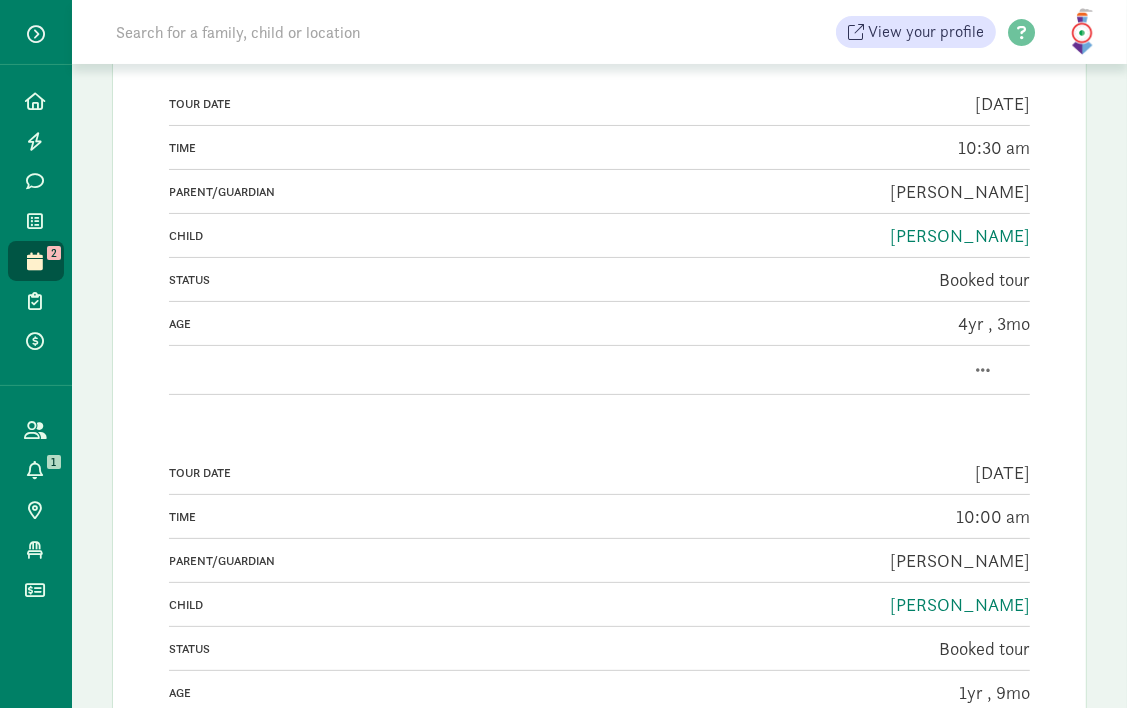 scroll, scrollTop: 280, scrollLeft: 0, axis: vertical 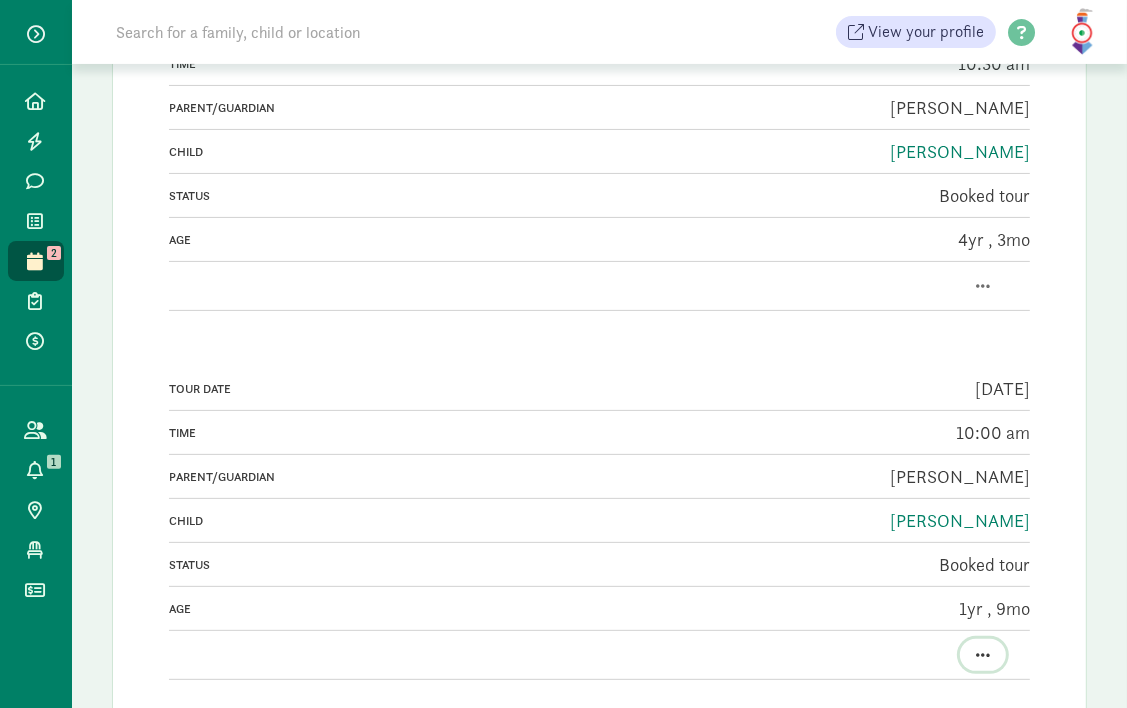 click at bounding box center [983, 655] 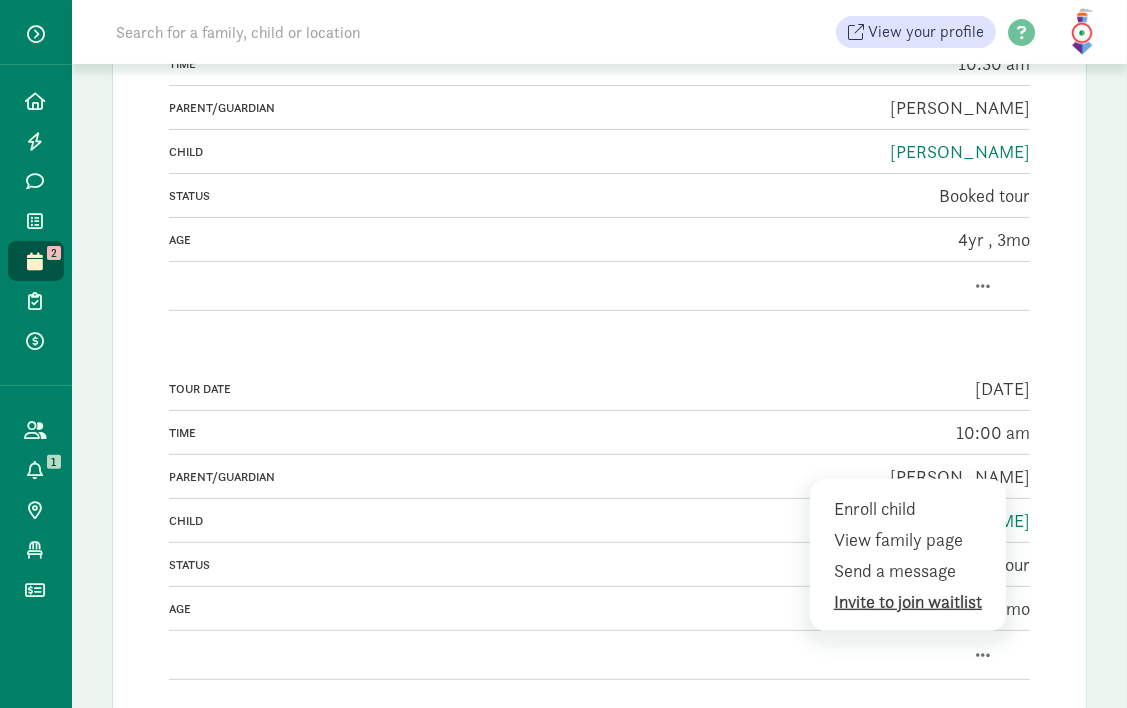 click on "Invite to join waitlist" 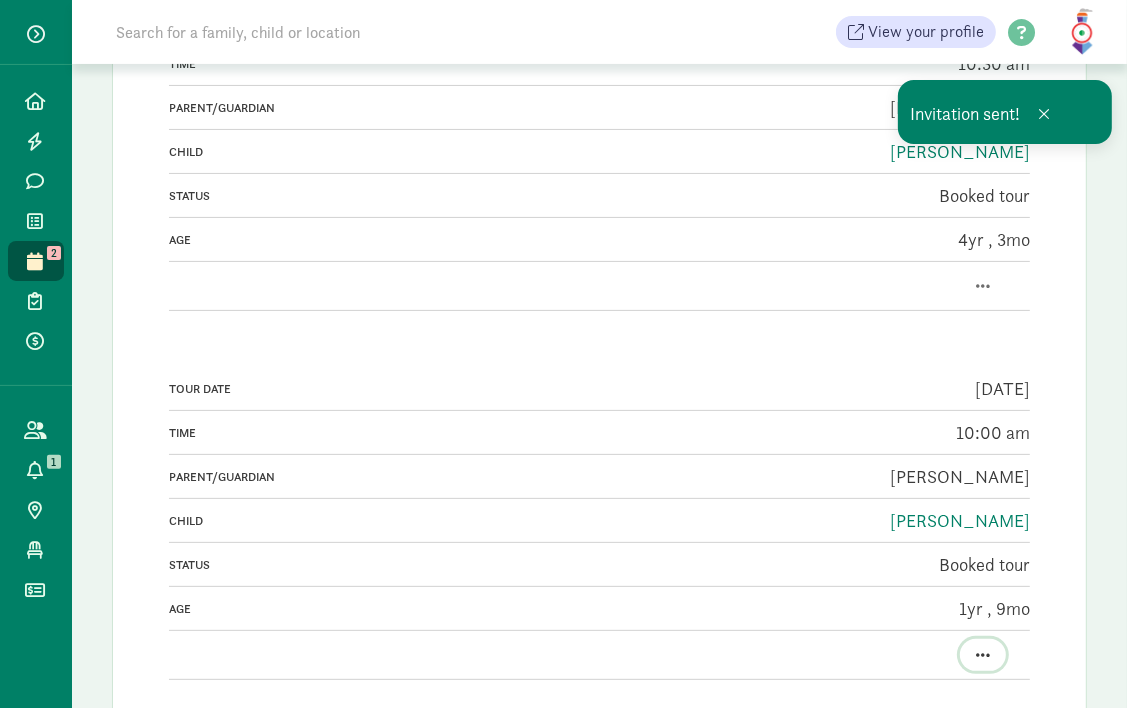 click at bounding box center (983, 655) 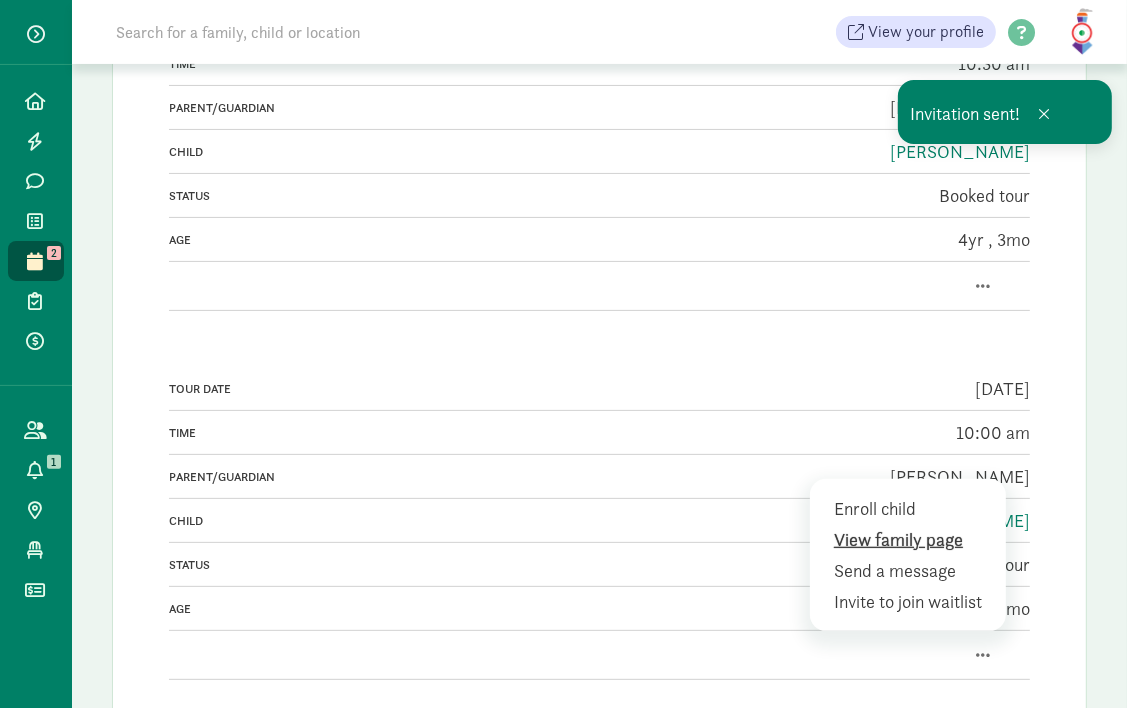 click on "View family page" 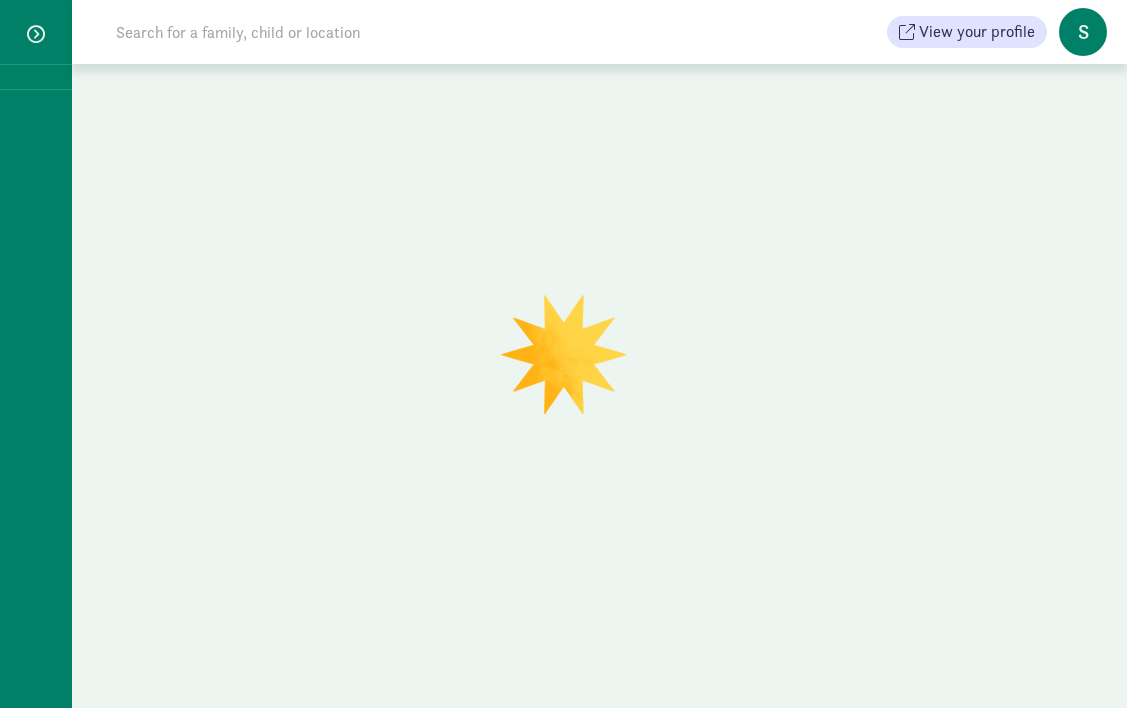 scroll, scrollTop: 0, scrollLeft: 0, axis: both 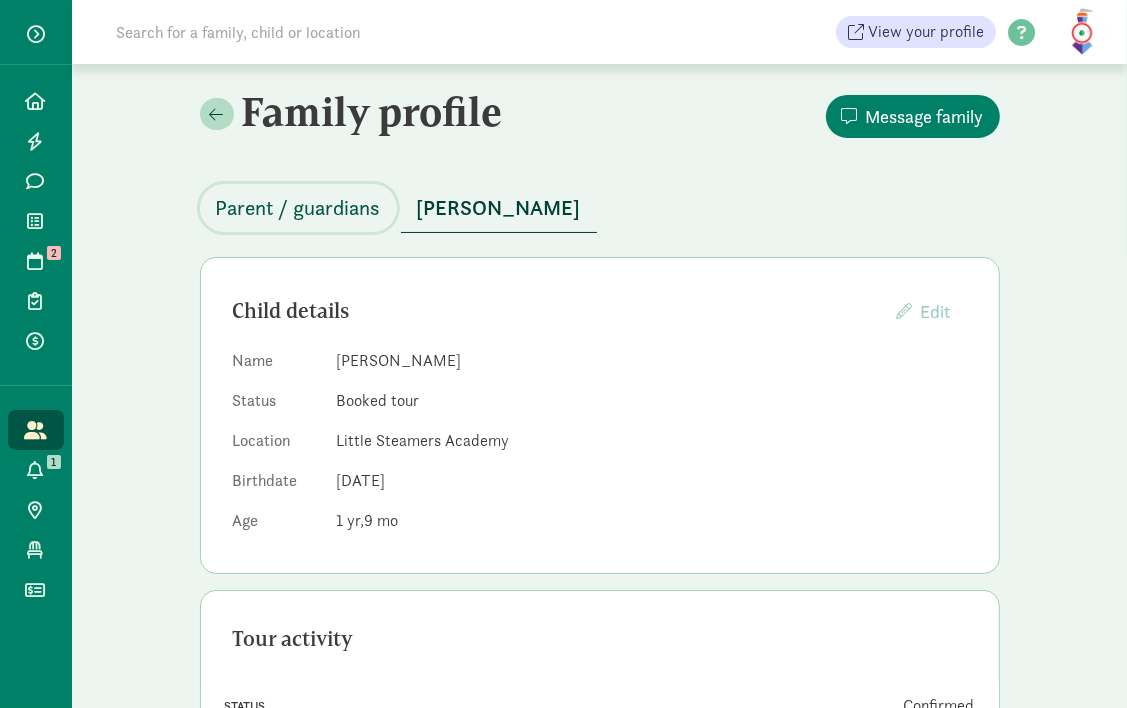 click on "Parent / guardians" at bounding box center (298, 208) 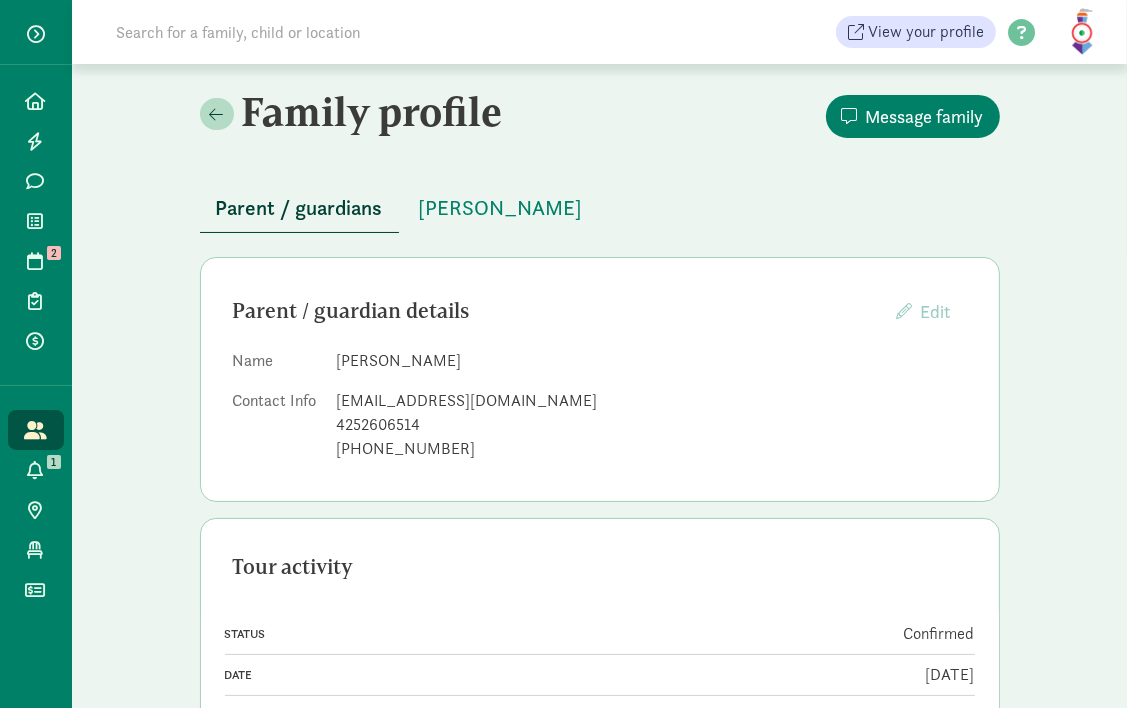 click on "lvcartmell@gmail.com" at bounding box center [652, 401] 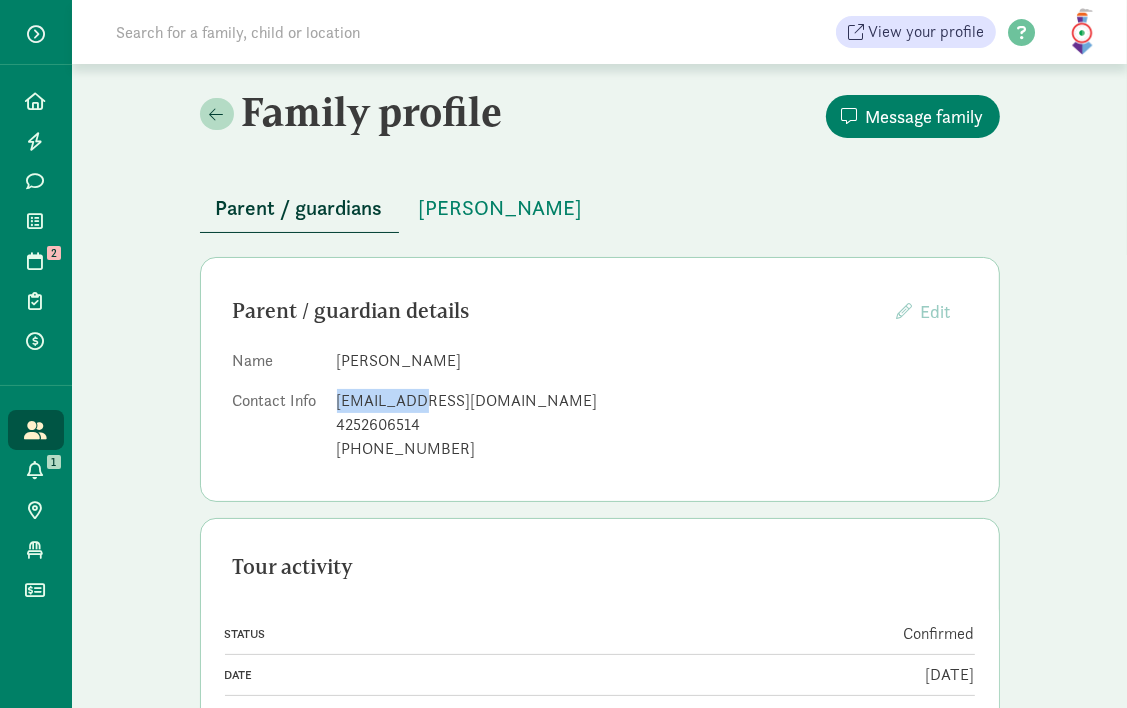 click on "lvcartmell@gmail.com" at bounding box center [652, 401] 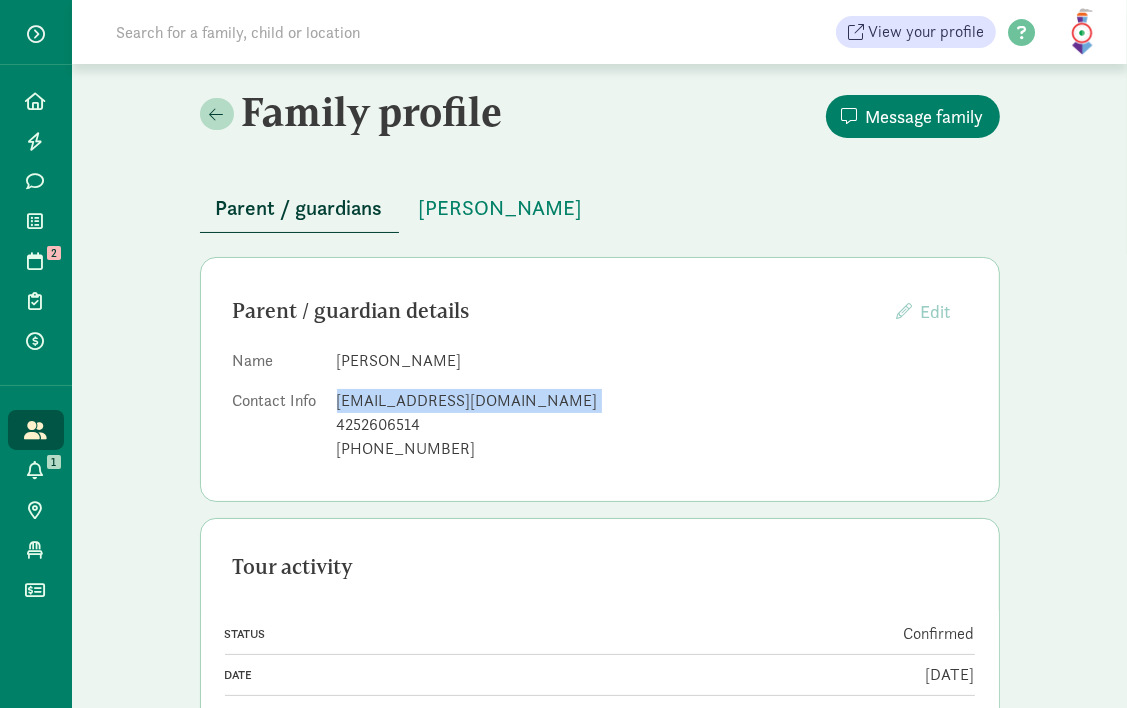 click on "lvcartmell@gmail.com" at bounding box center (652, 401) 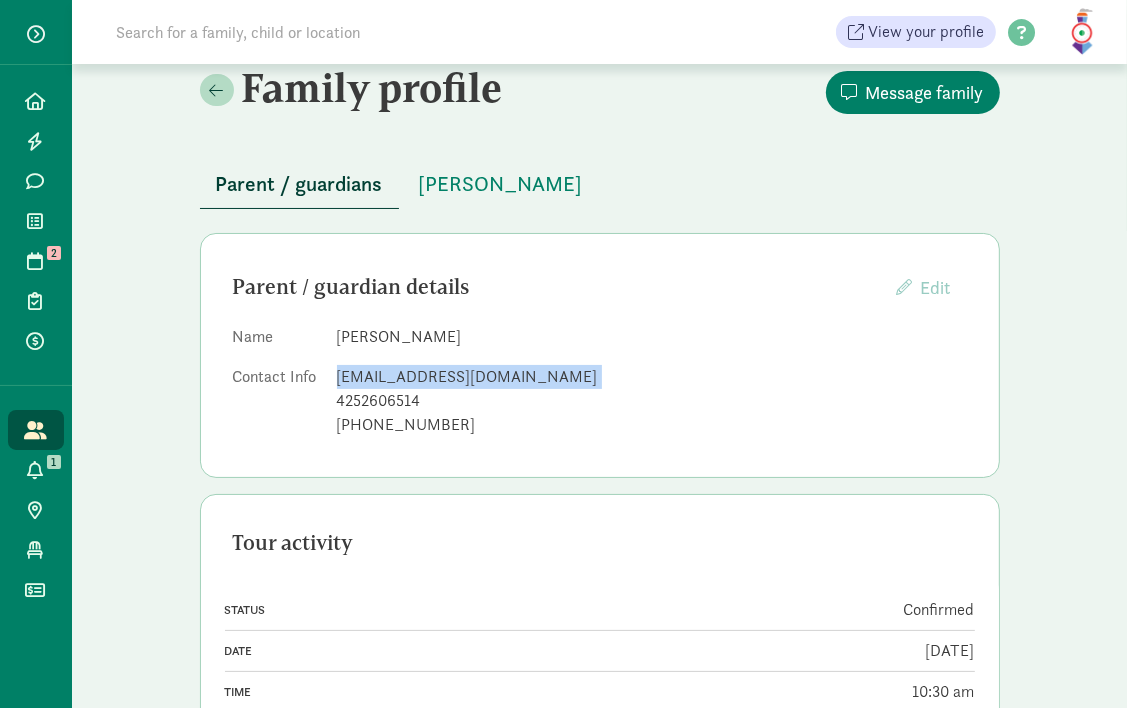 scroll, scrollTop: 0, scrollLeft: 0, axis: both 